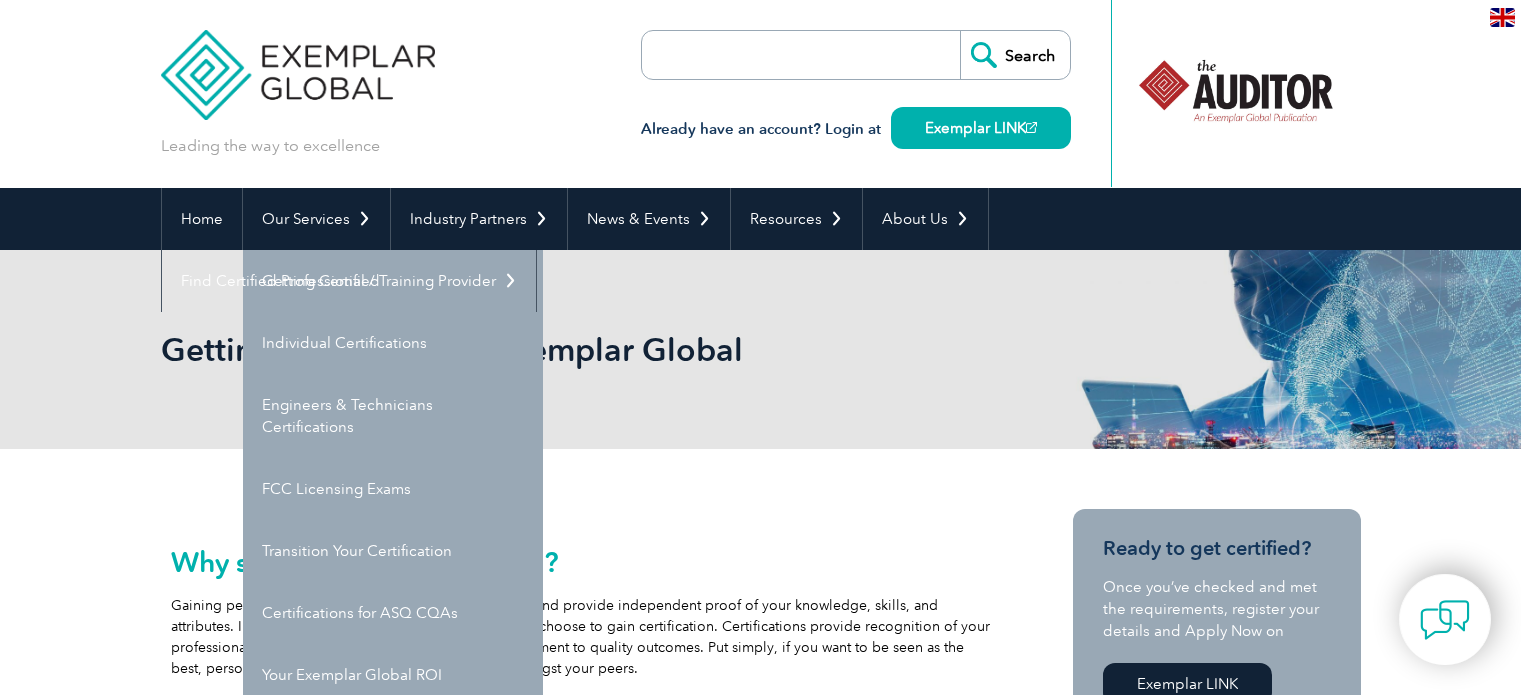 scroll, scrollTop: 0, scrollLeft: 0, axis: both 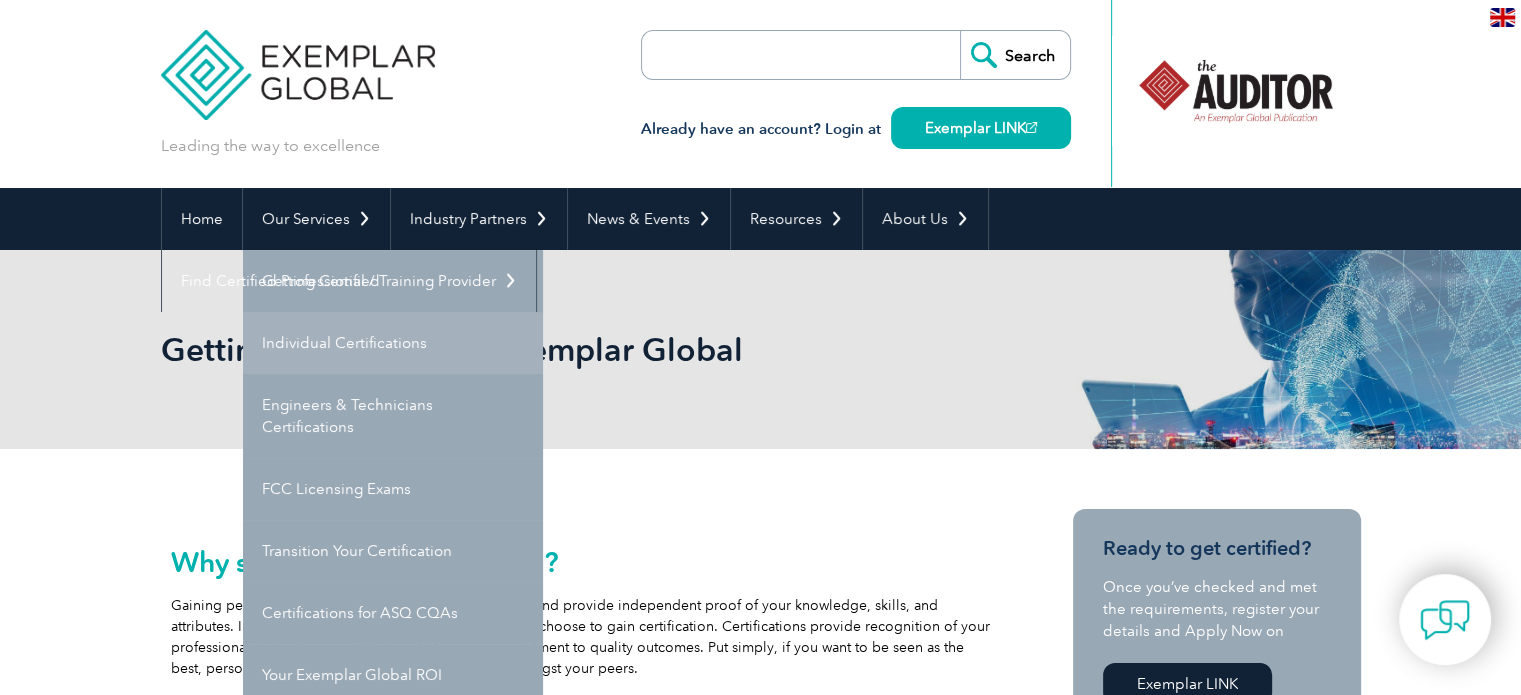 click on "Individual Certifications" at bounding box center (393, 343) 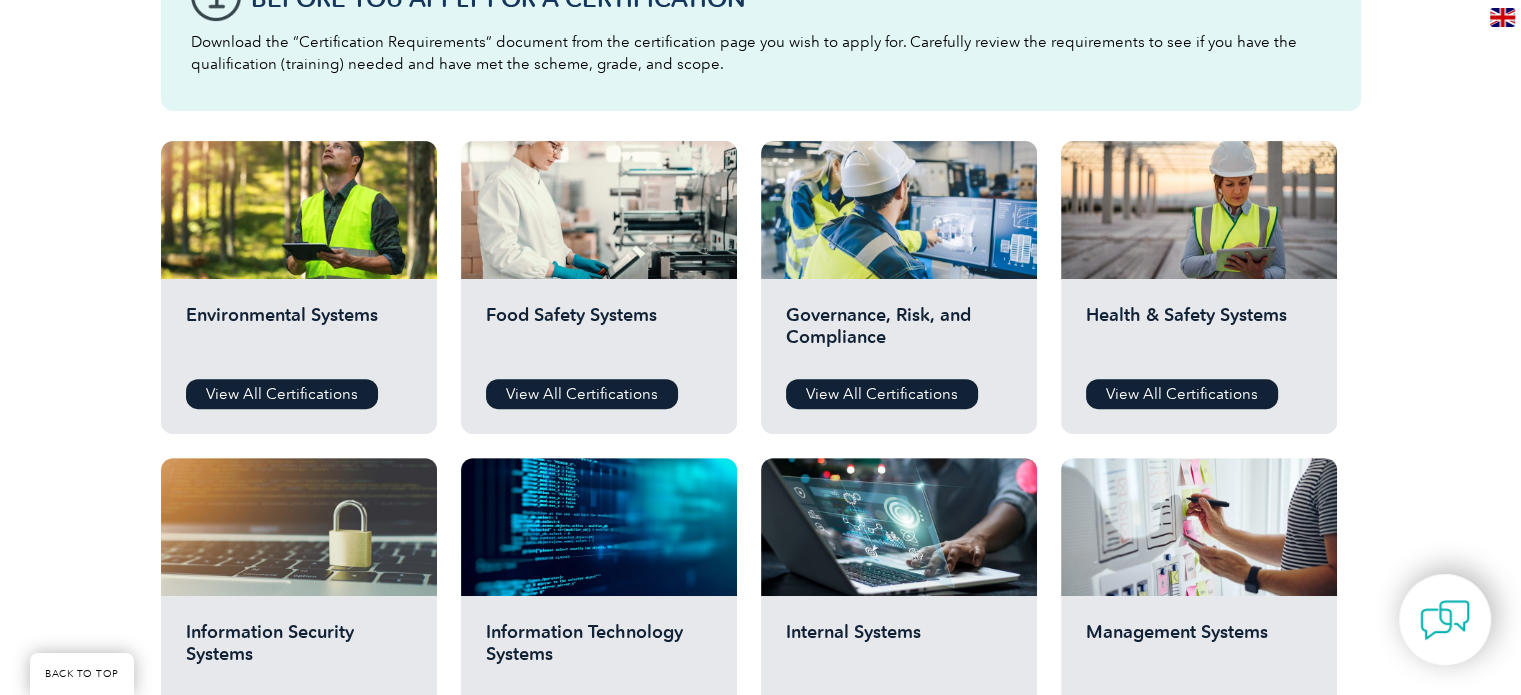 scroll, scrollTop: 700, scrollLeft: 0, axis: vertical 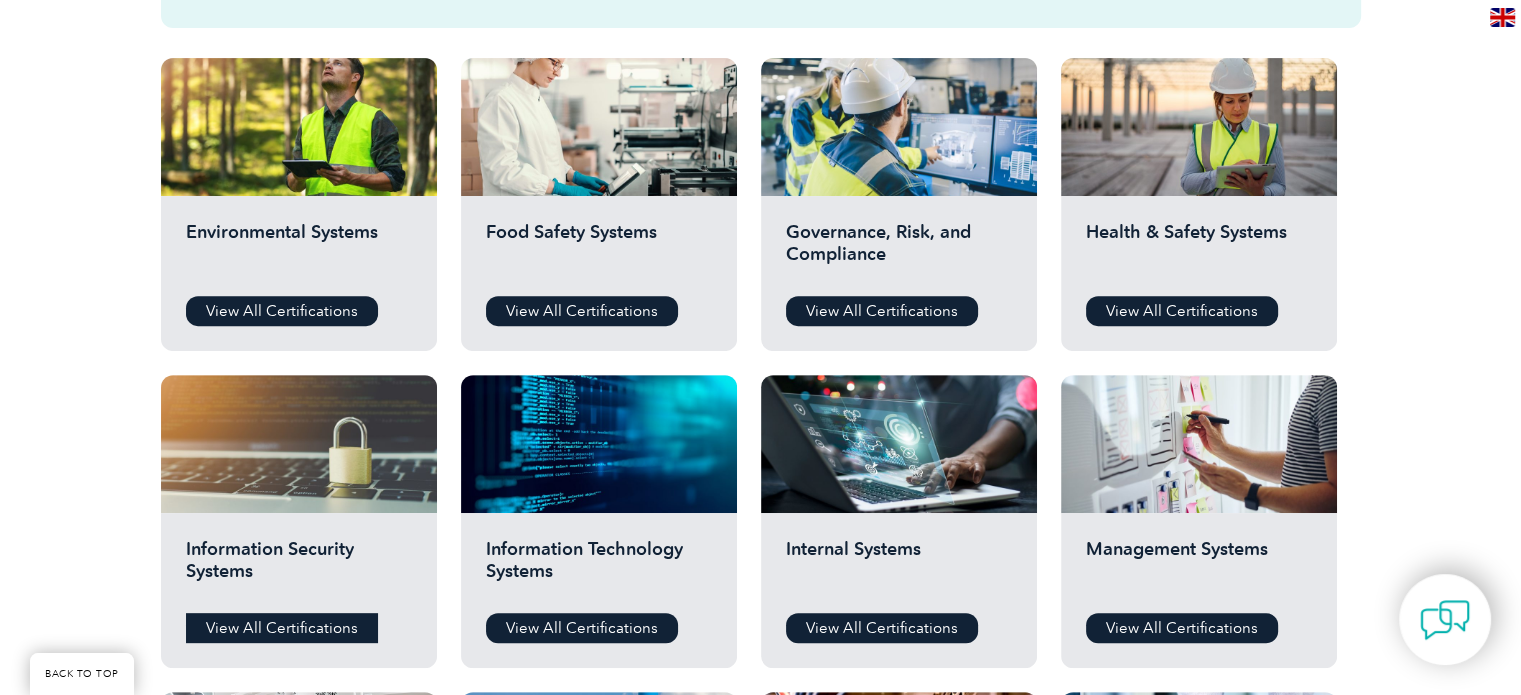 click on "View All Certifications" at bounding box center [282, 628] 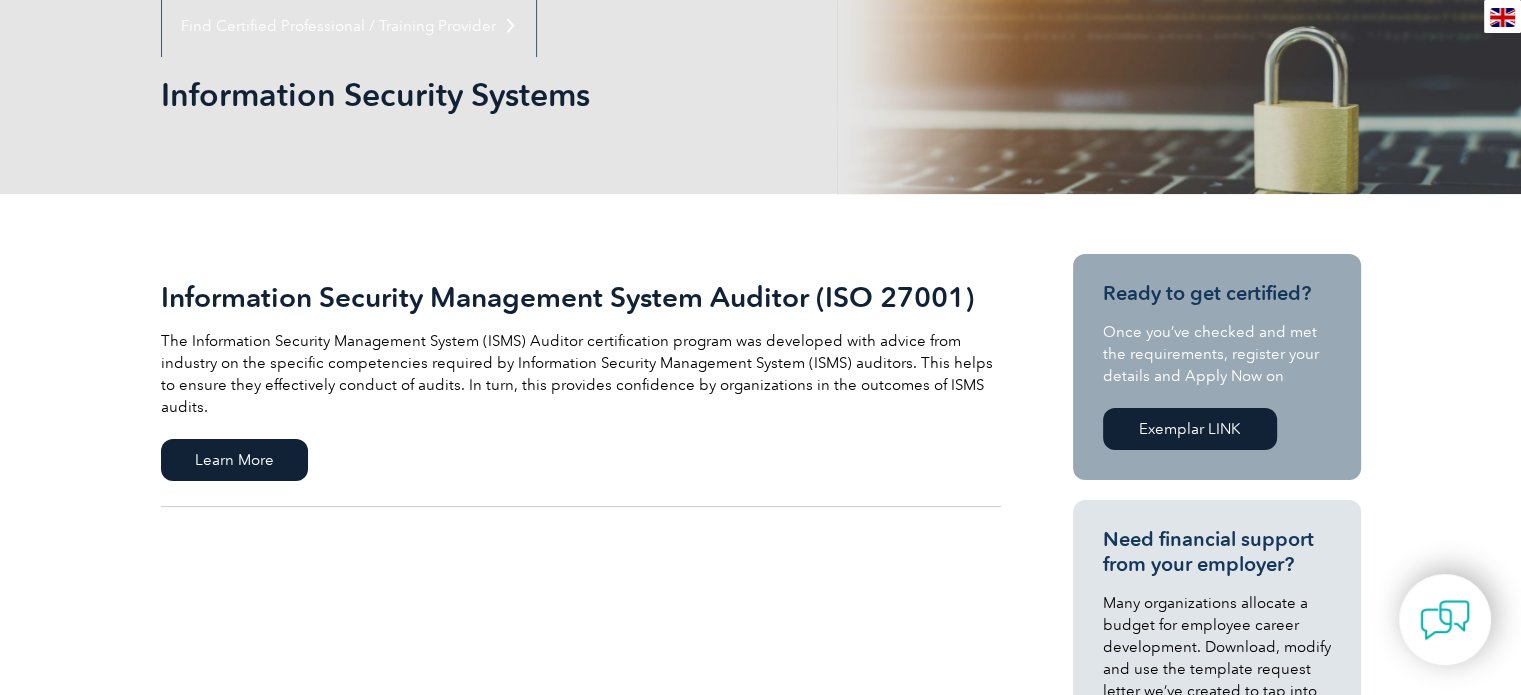 scroll, scrollTop: 0, scrollLeft: 0, axis: both 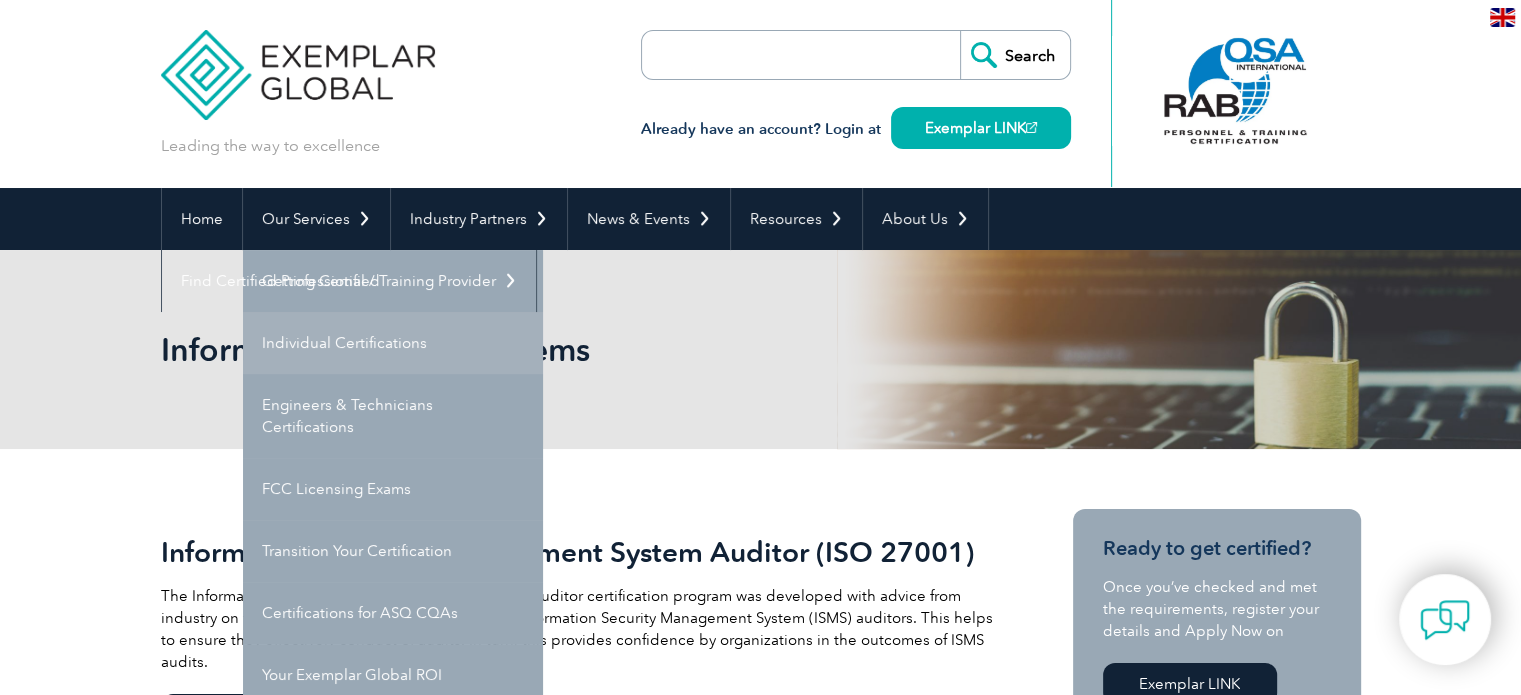 click on "Individual Certifications" at bounding box center (393, 343) 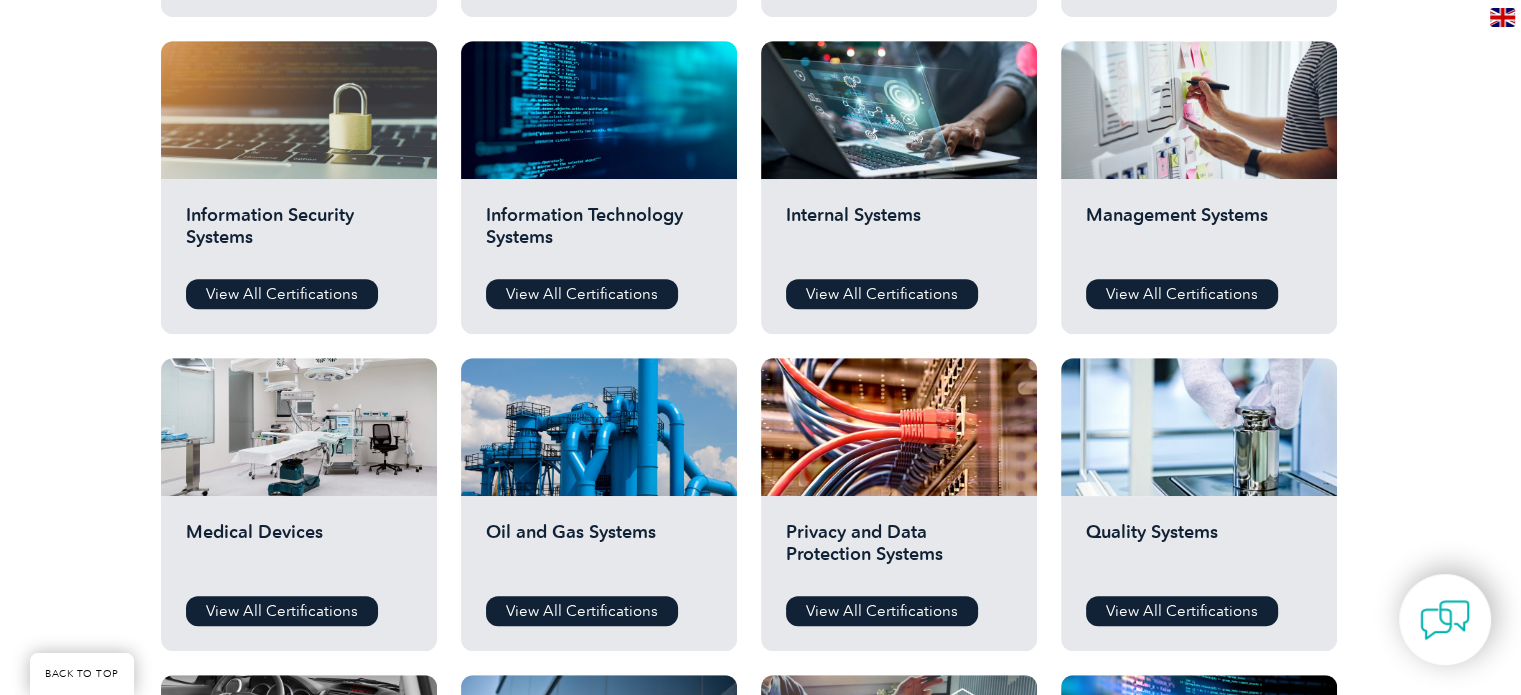 scroll, scrollTop: 1000, scrollLeft: 0, axis: vertical 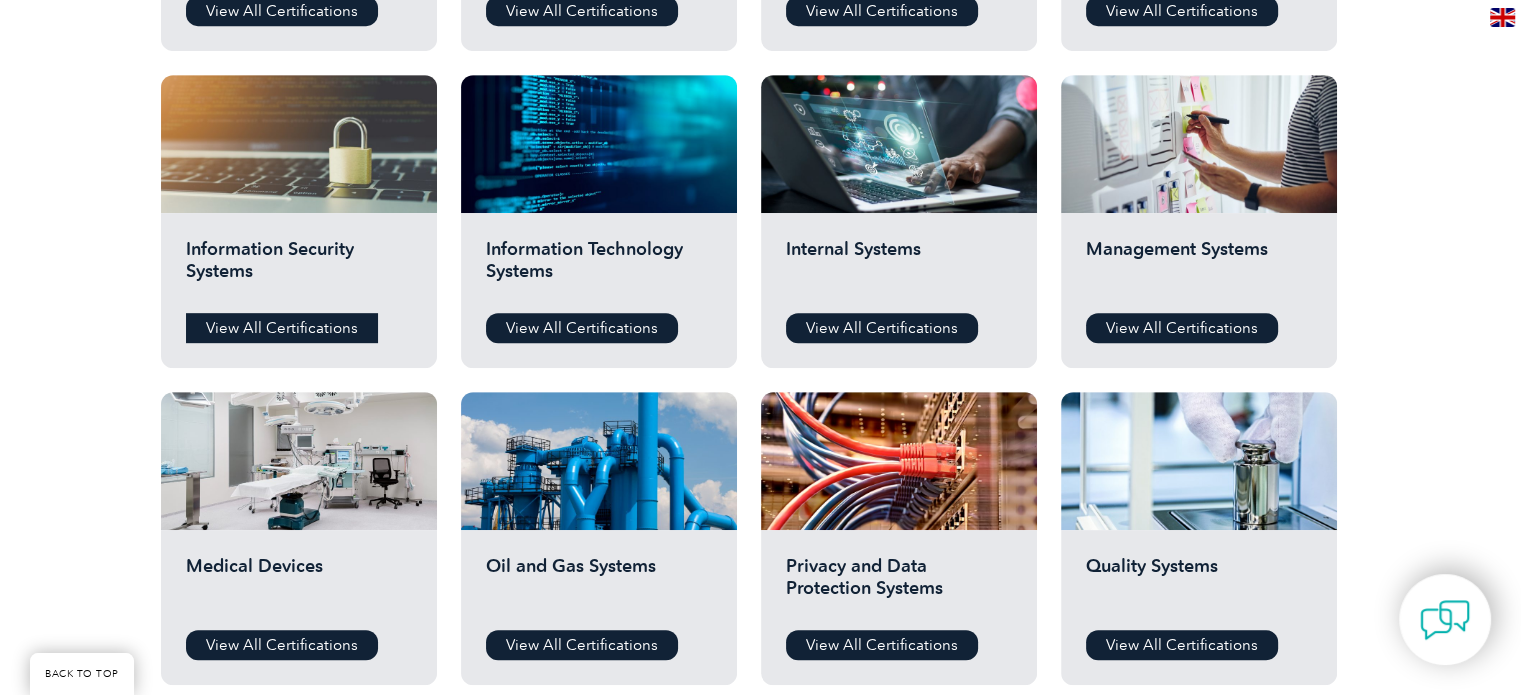 click on "View All Certifications" at bounding box center (282, 328) 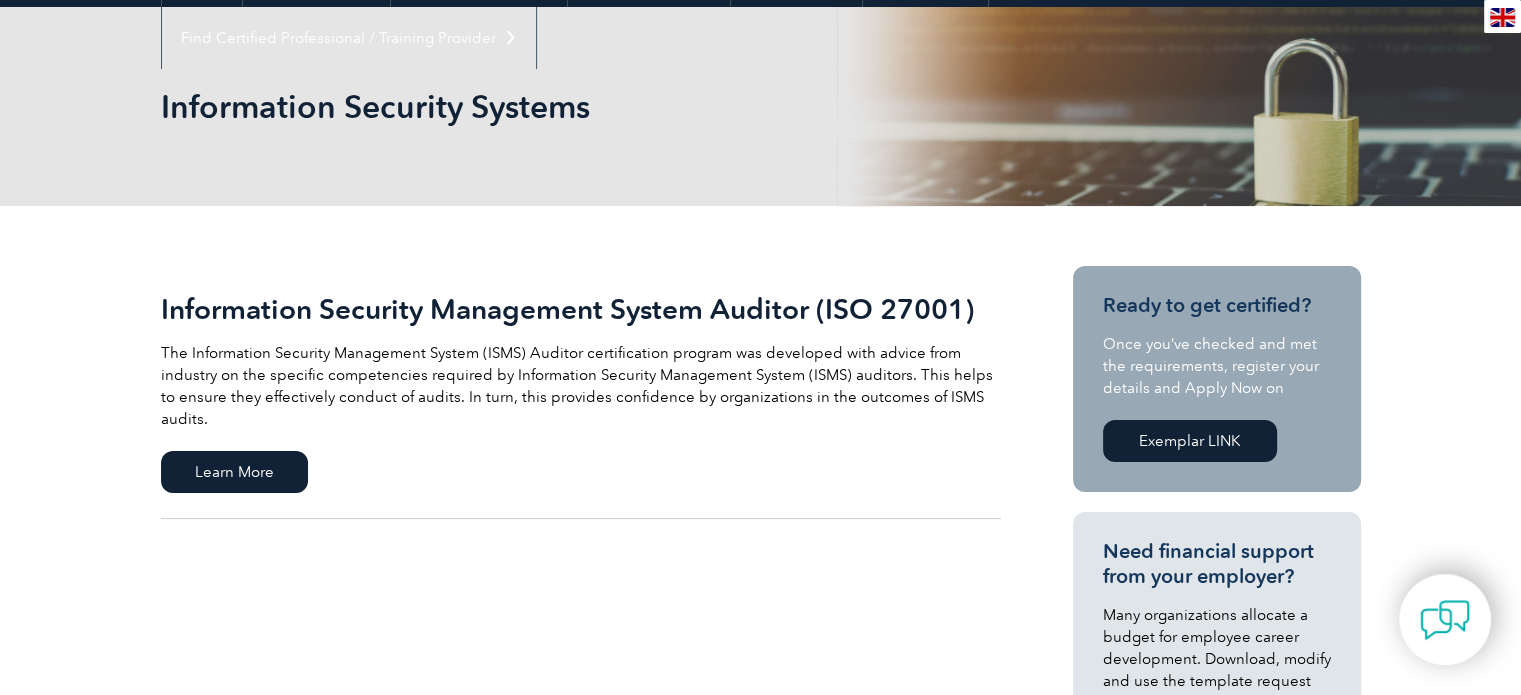 scroll, scrollTop: 137, scrollLeft: 0, axis: vertical 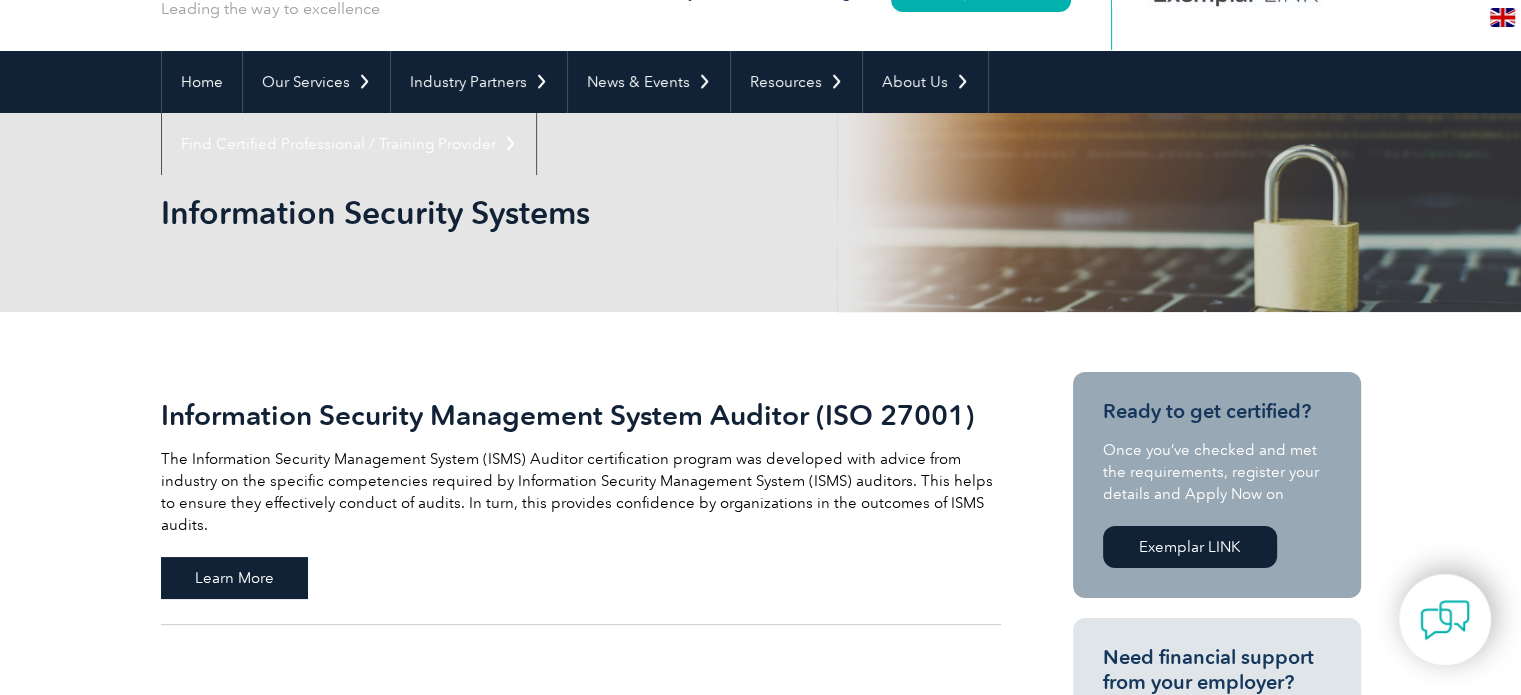 click on "Learn More" at bounding box center [234, 578] 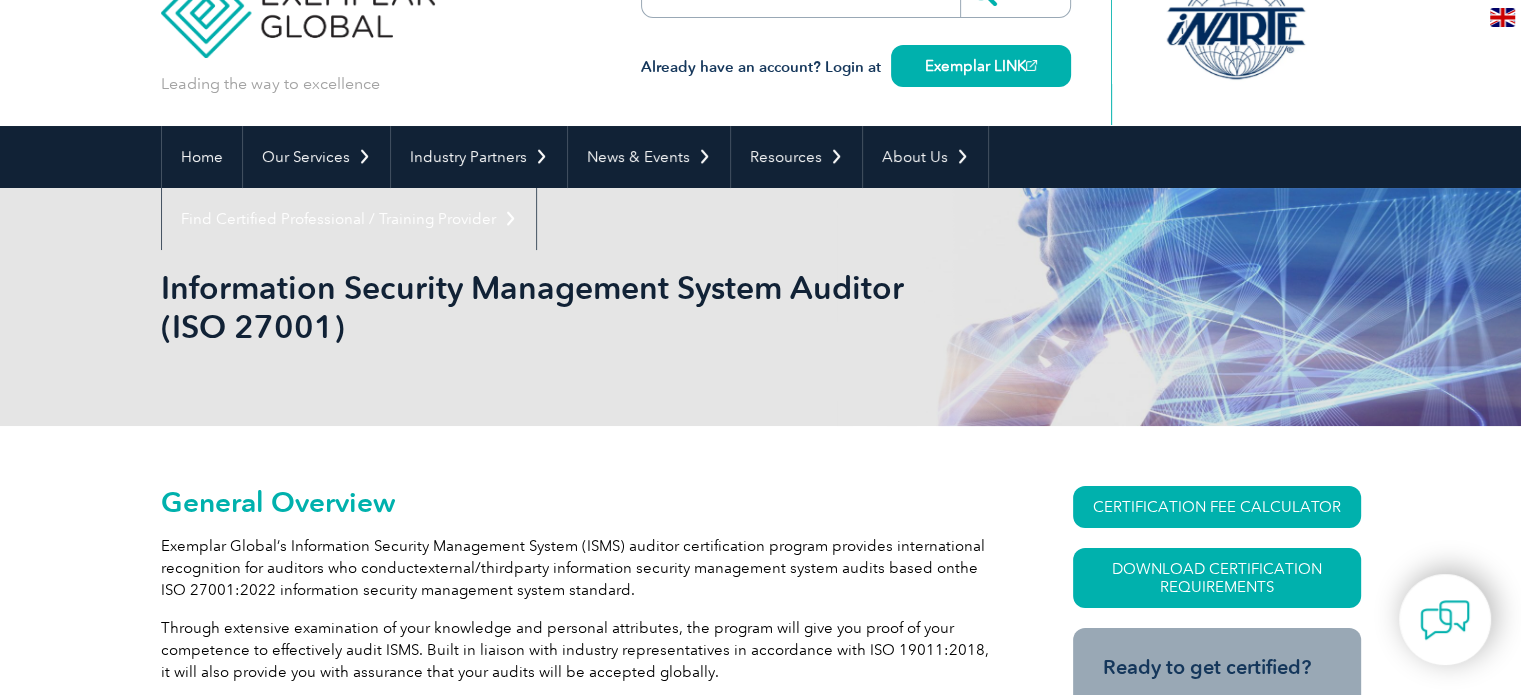 scroll, scrollTop: 0, scrollLeft: 0, axis: both 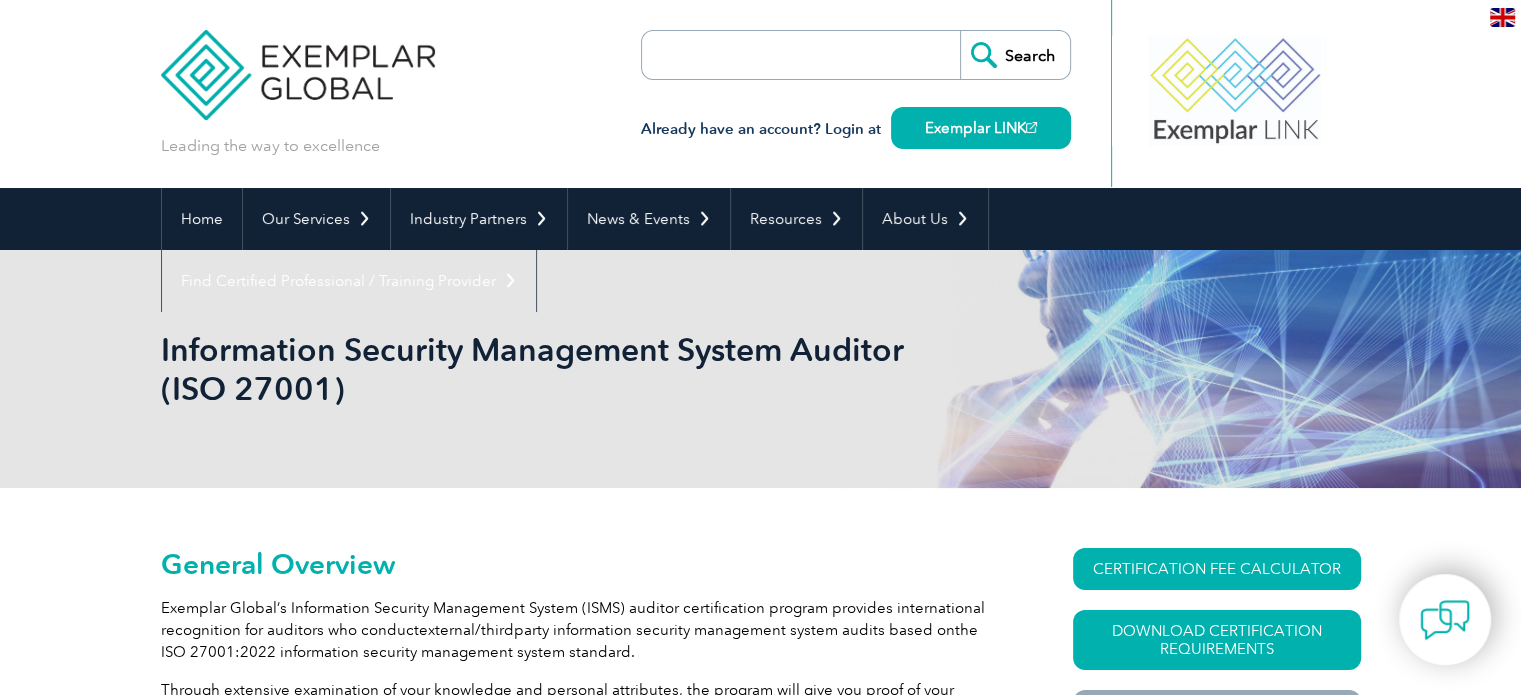 click at bounding box center (757, 55) 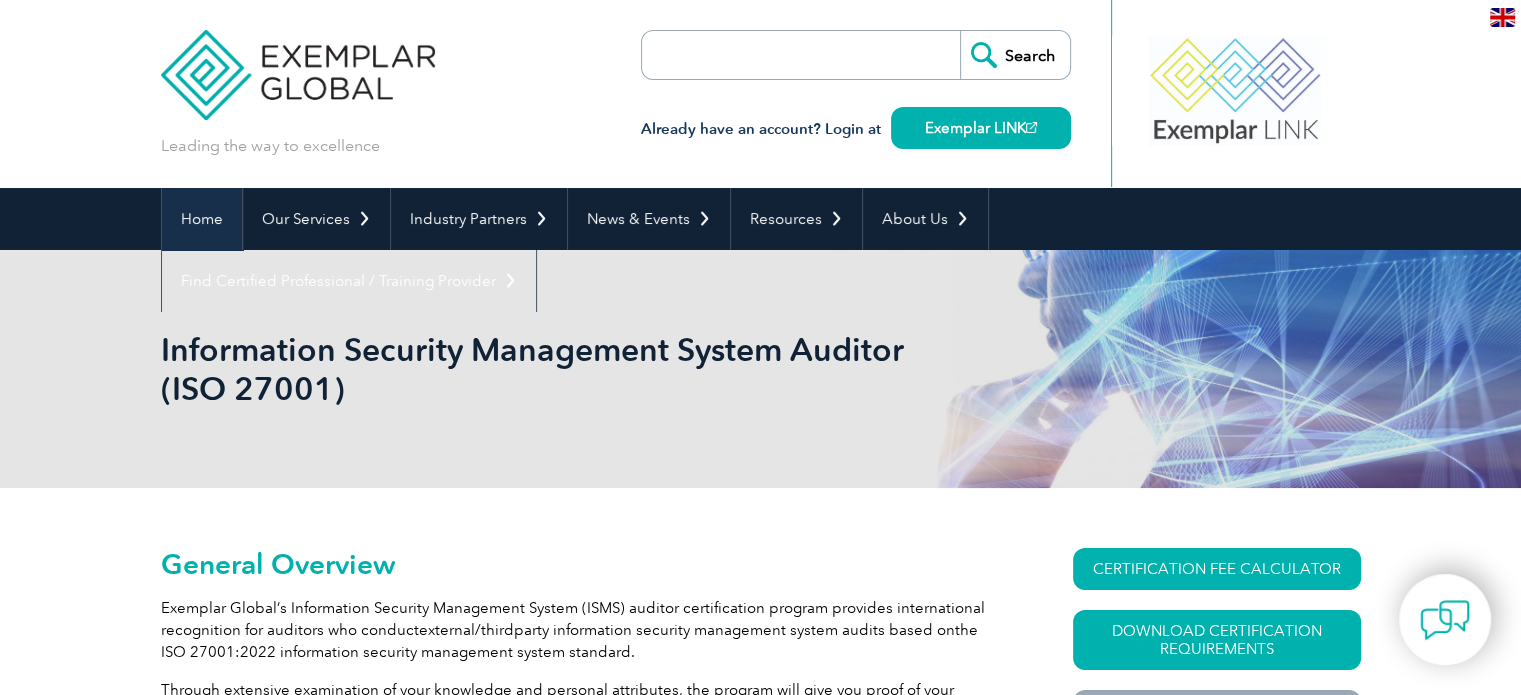 click on "Home" at bounding box center (202, 219) 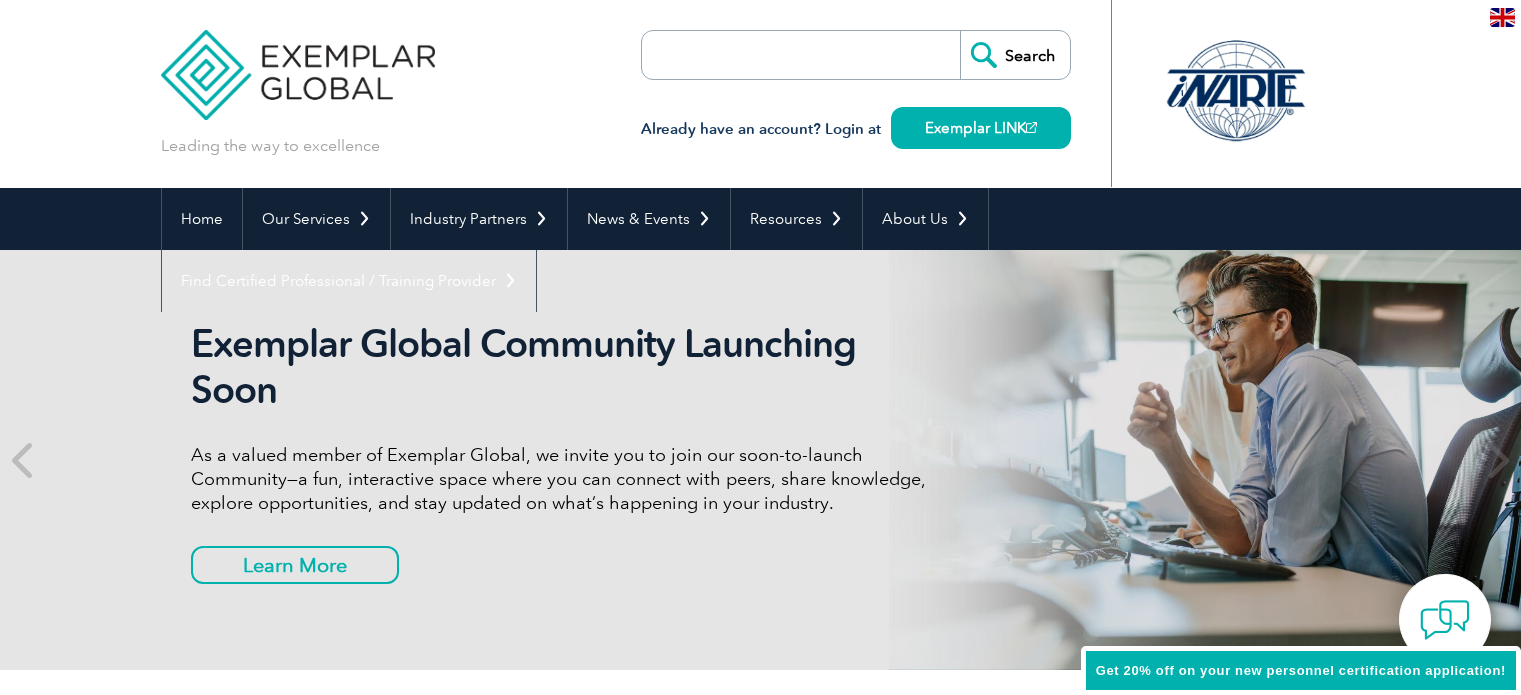 scroll, scrollTop: 0, scrollLeft: 0, axis: both 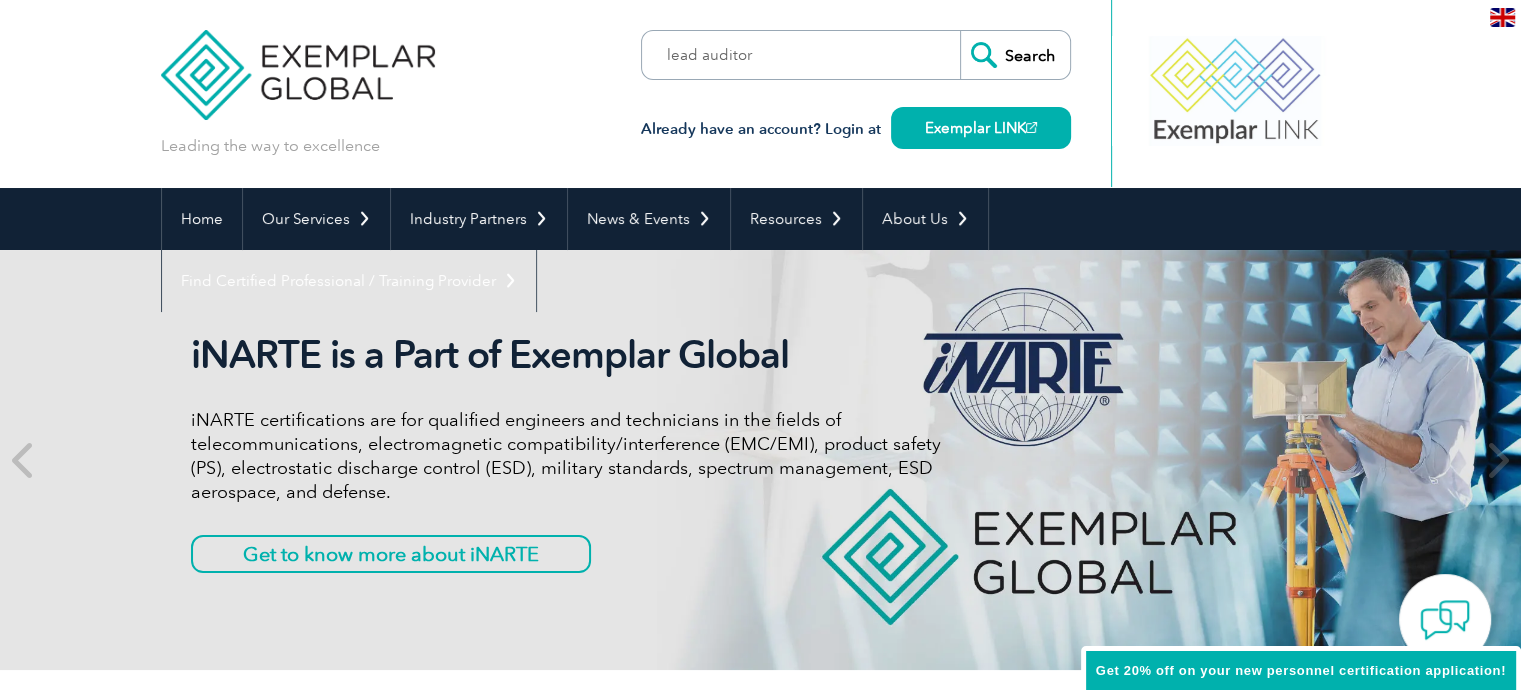type on "lead auditor" 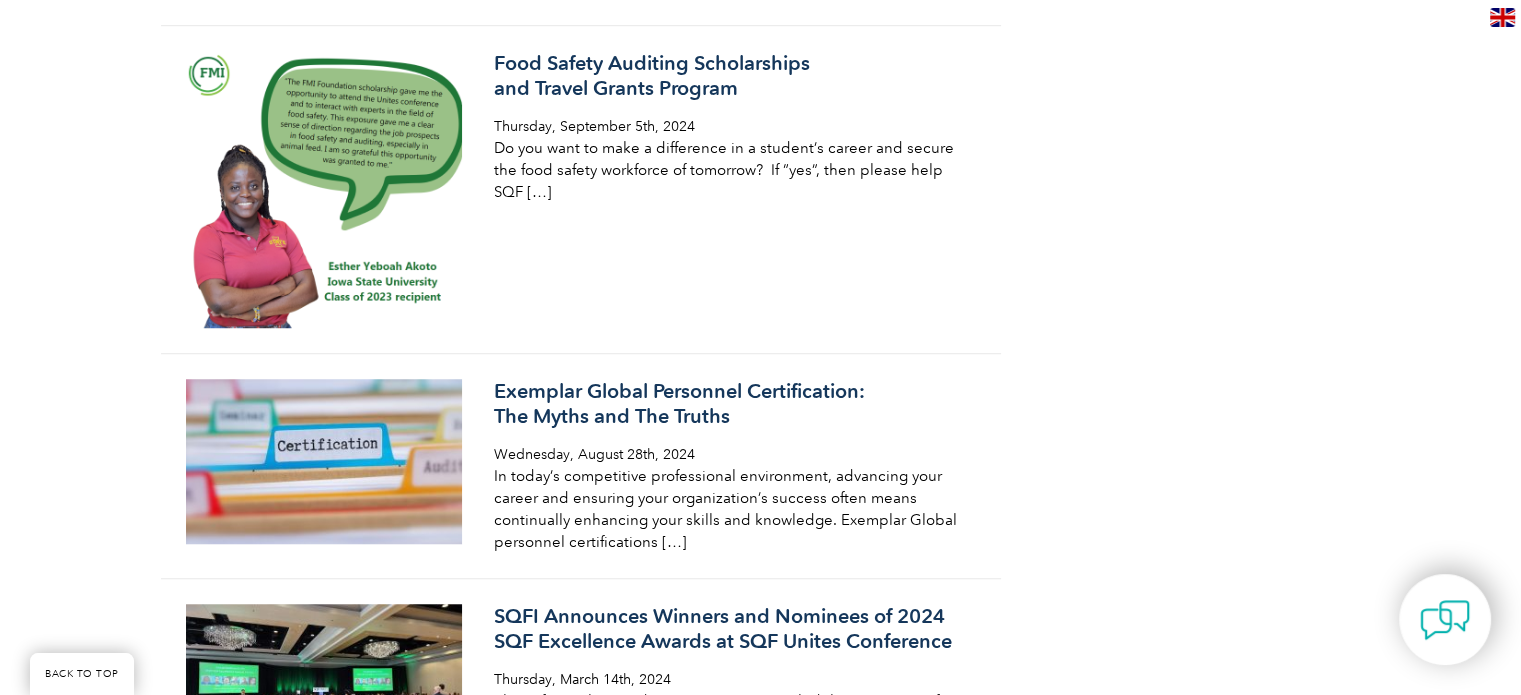 scroll, scrollTop: 9100, scrollLeft: 0, axis: vertical 